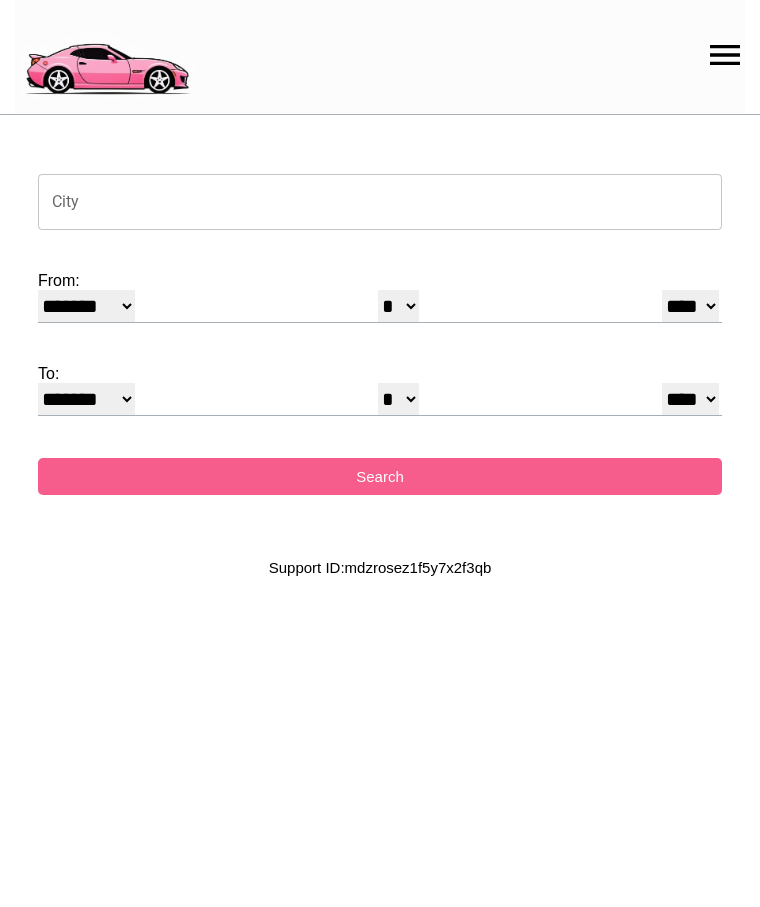 select on "*" 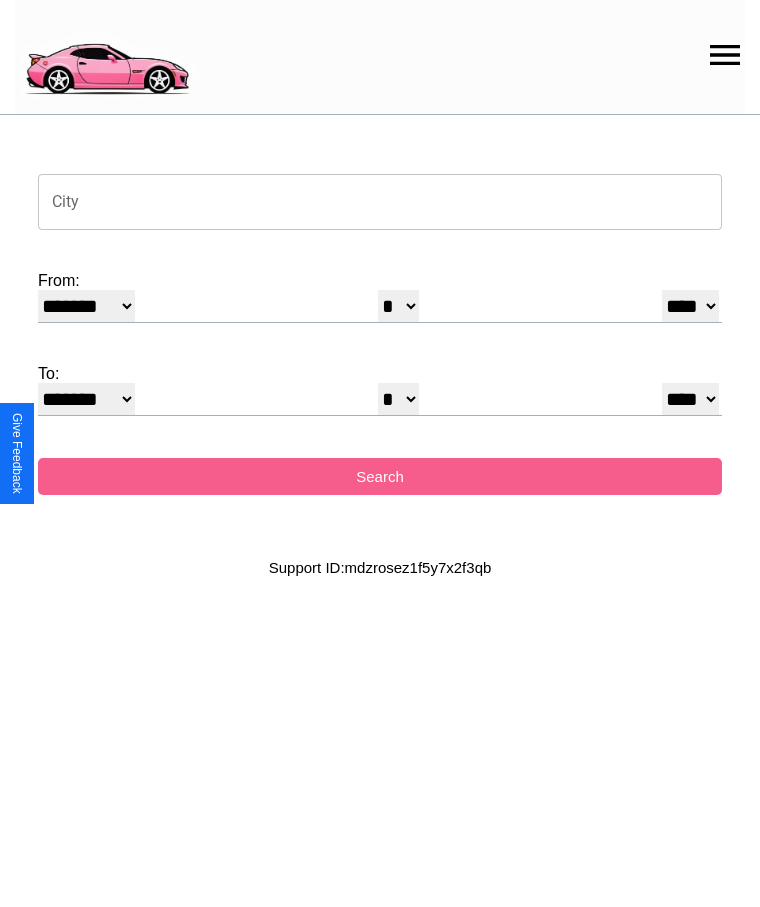 click 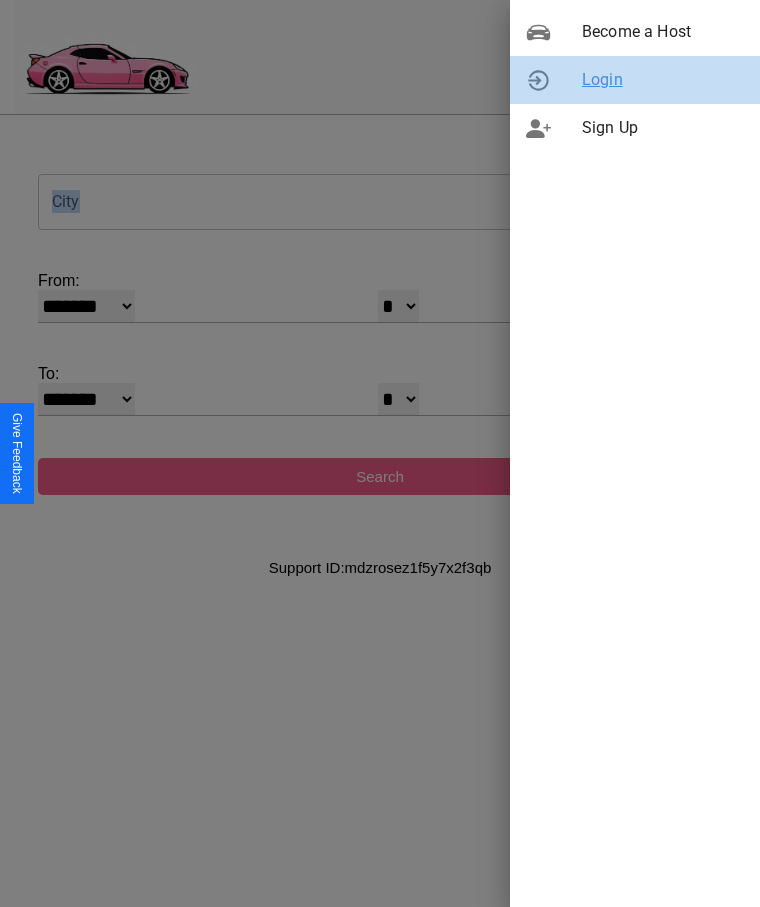 click on "Login" at bounding box center [663, 80] 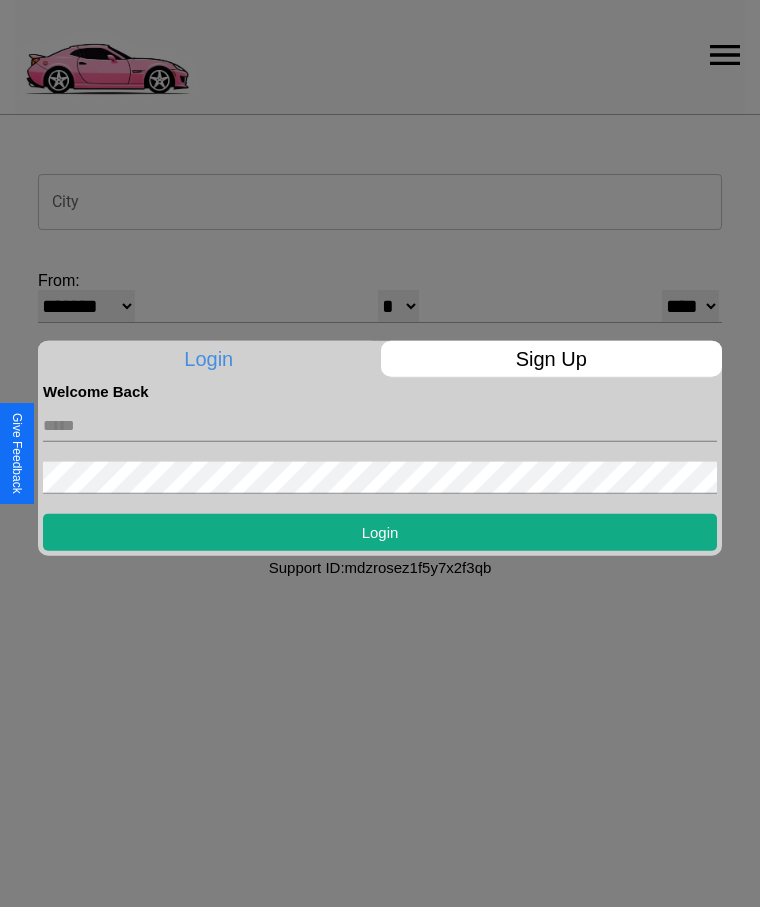 click at bounding box center (380, 425) 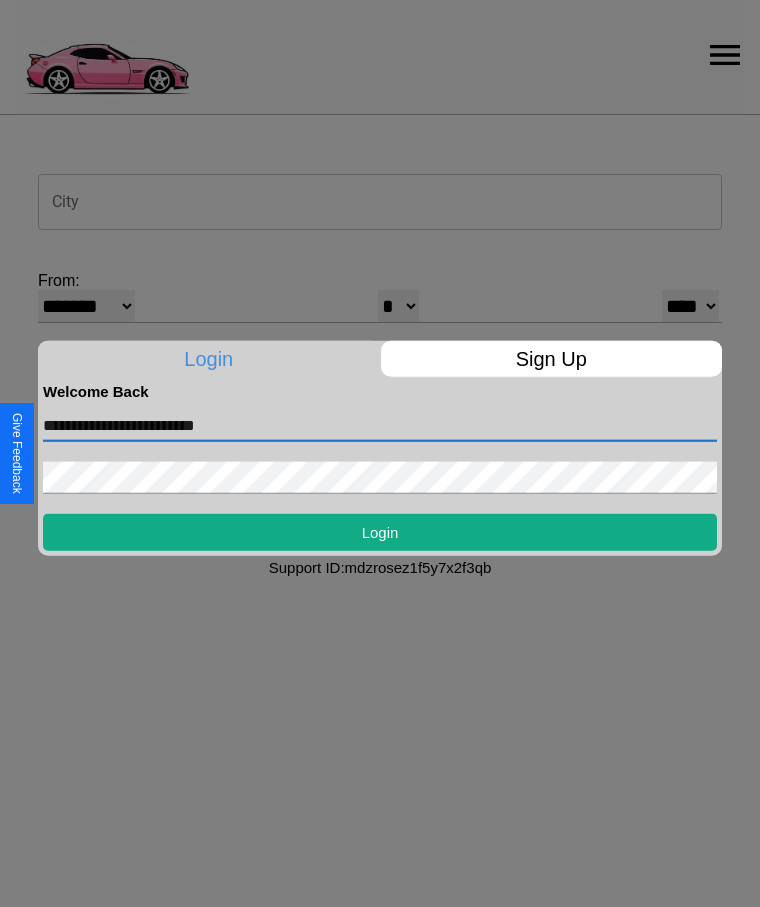 type on "**********" 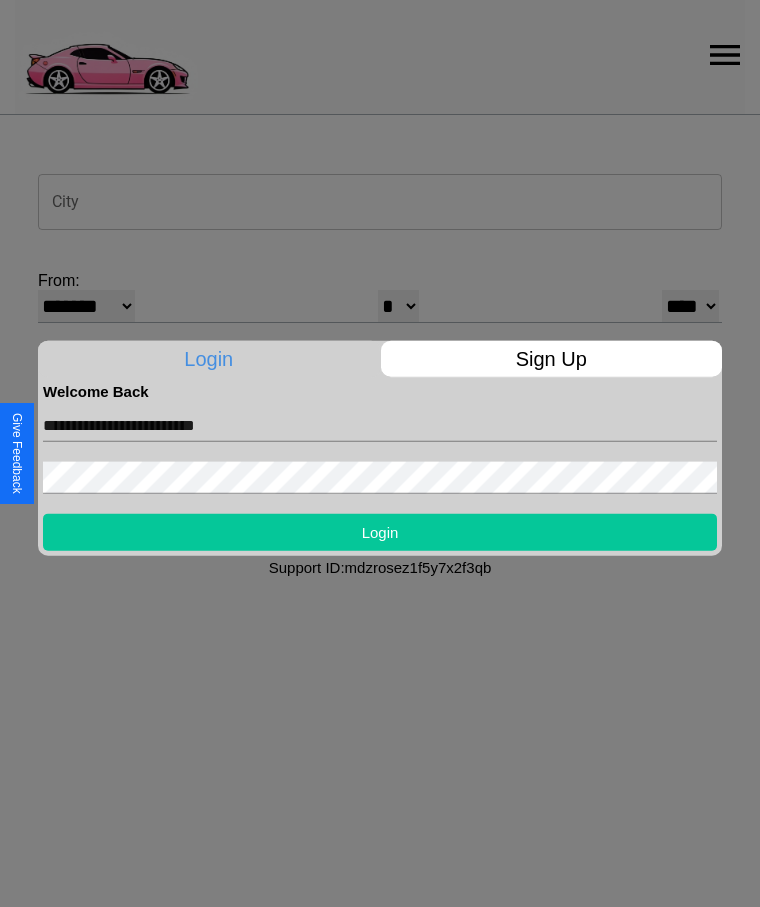 click on "Login" at bounding box center [380, 531] 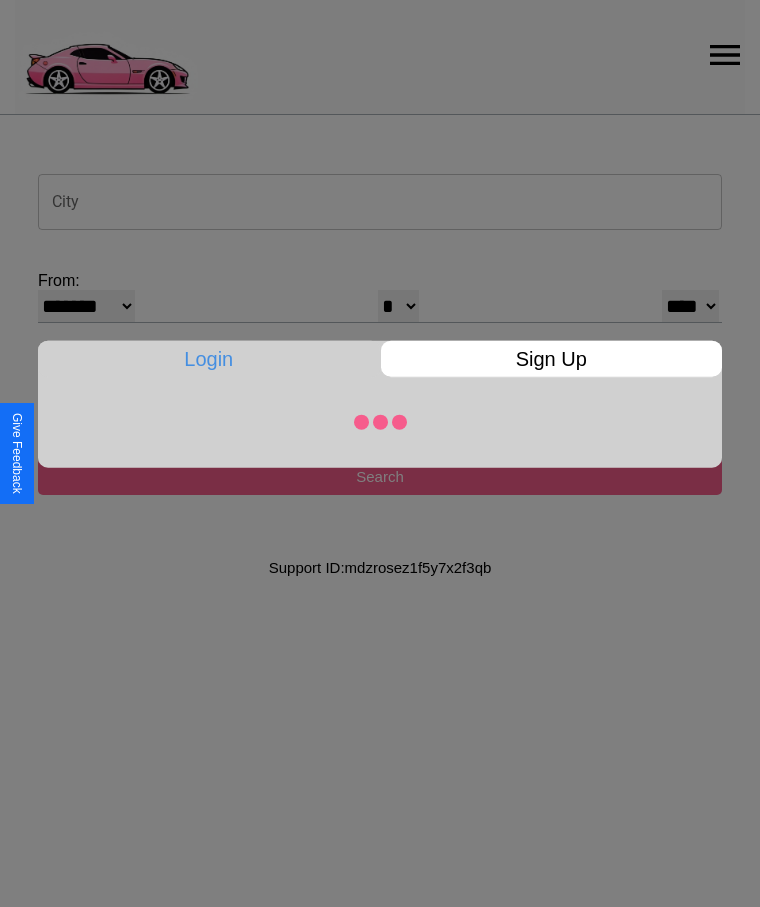 select on "*" 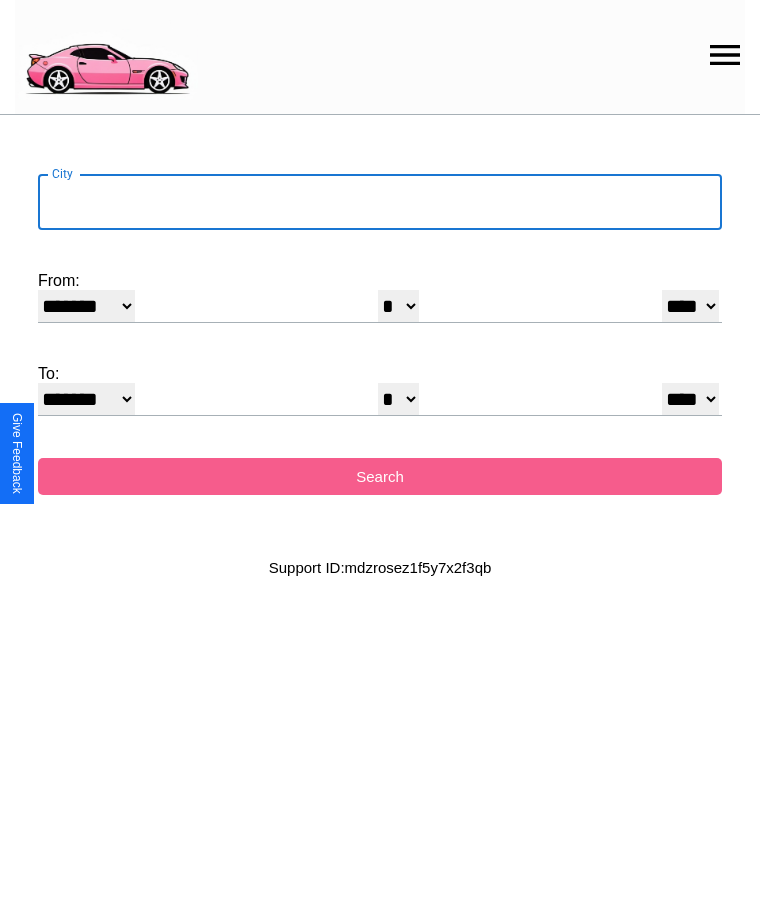 click on "City" at bounding box center [380, 202] 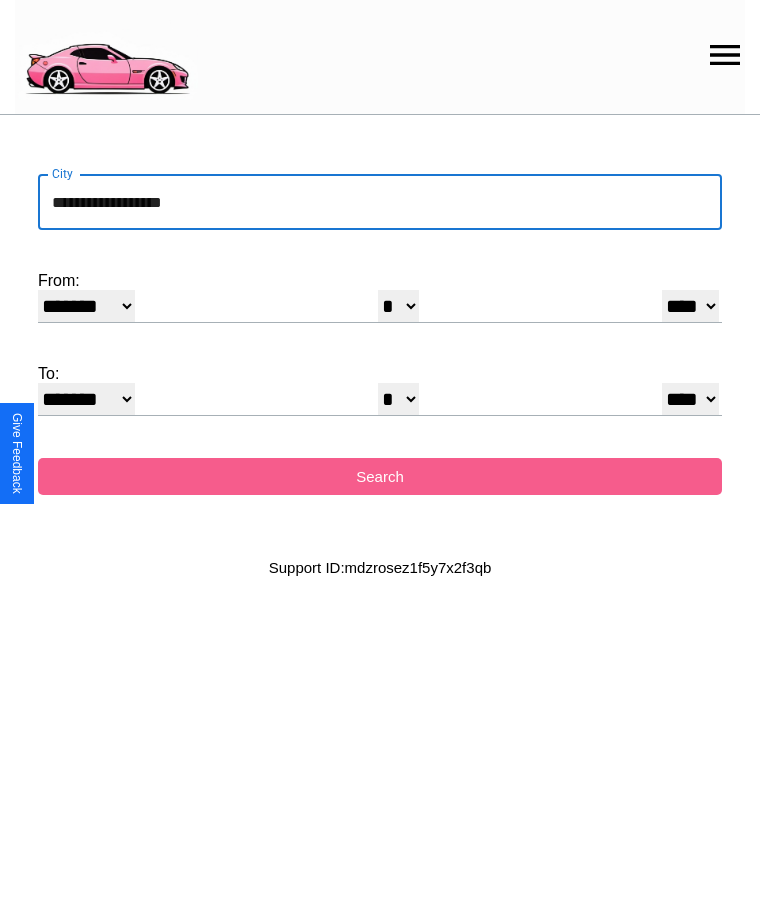 type on "**********" 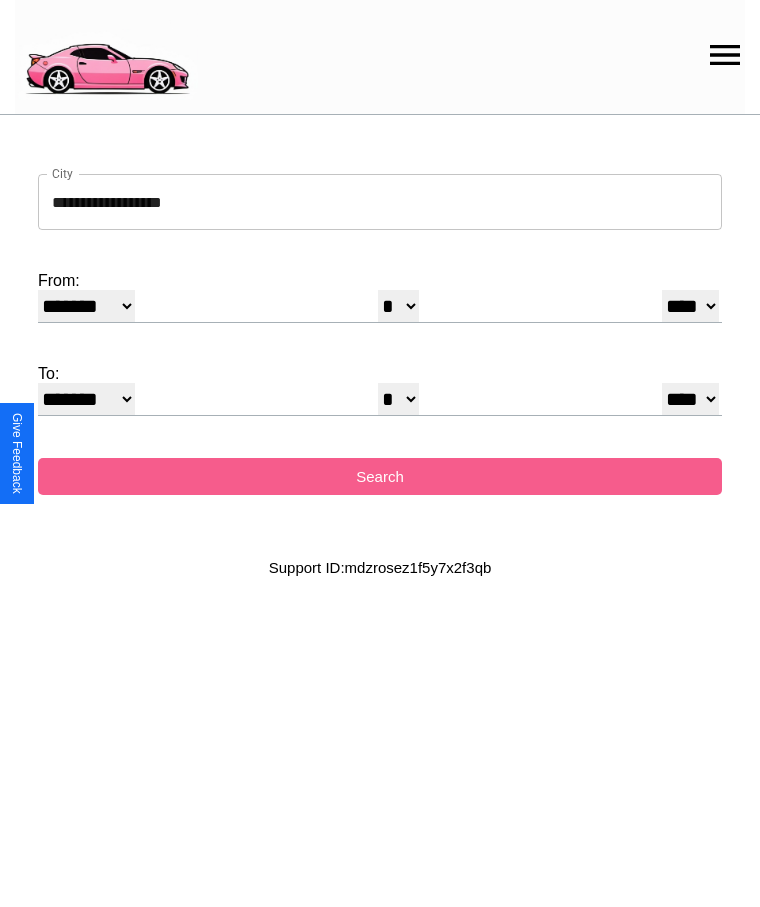 click on "******* ******** ***** ***** *** **** **** ****** ********* ******* ******** ********" at bounding box center [86, 306] 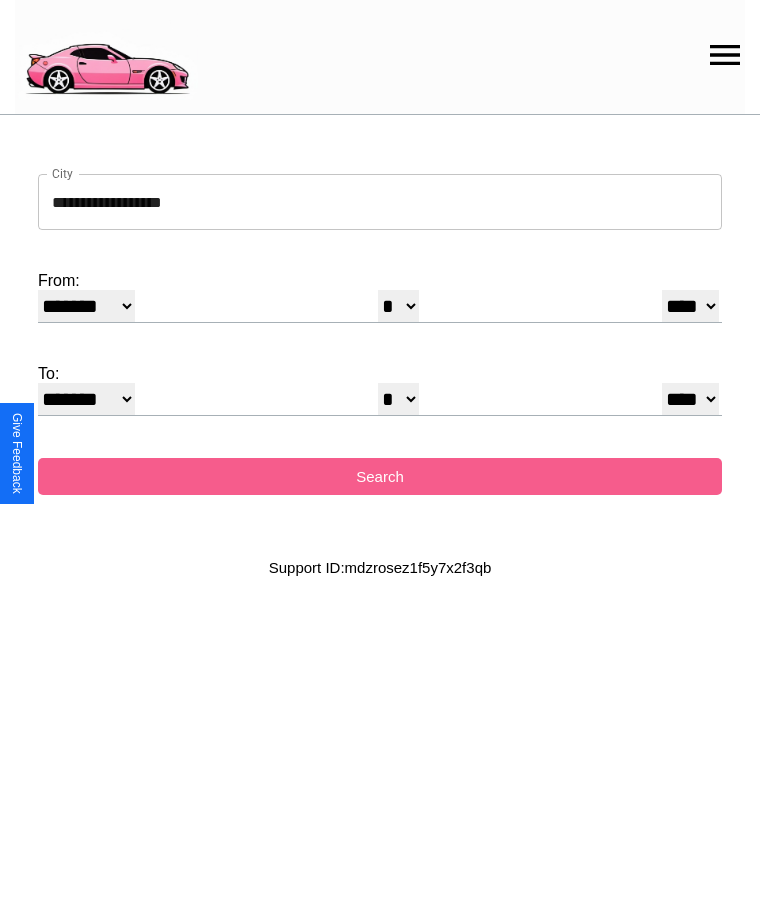 select on "*" 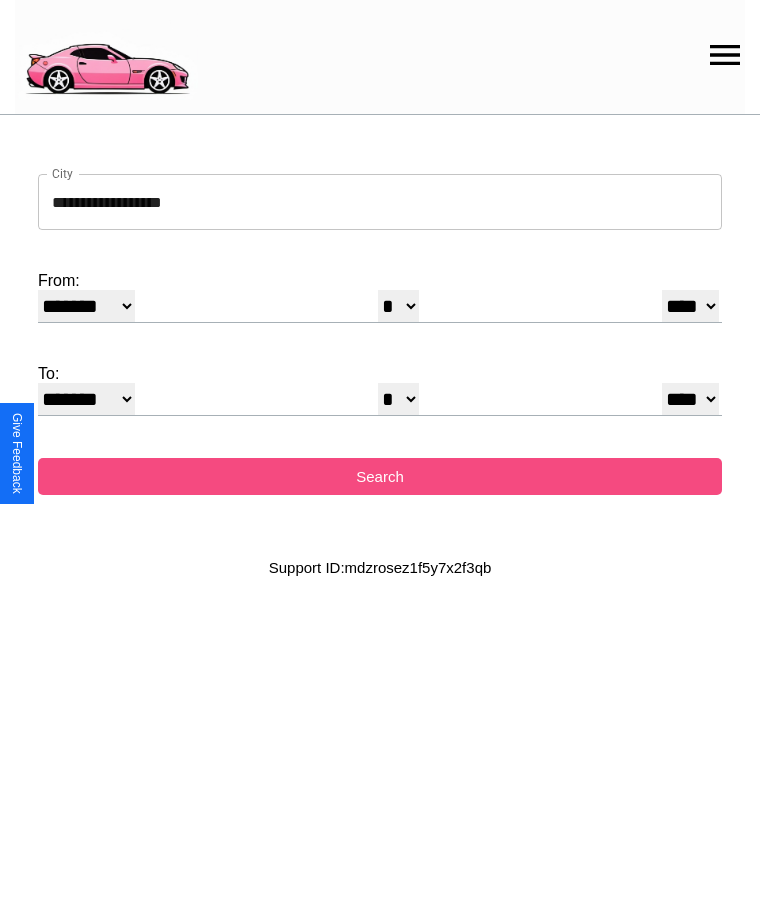 click on "Search" at bounding box center (380, 476) 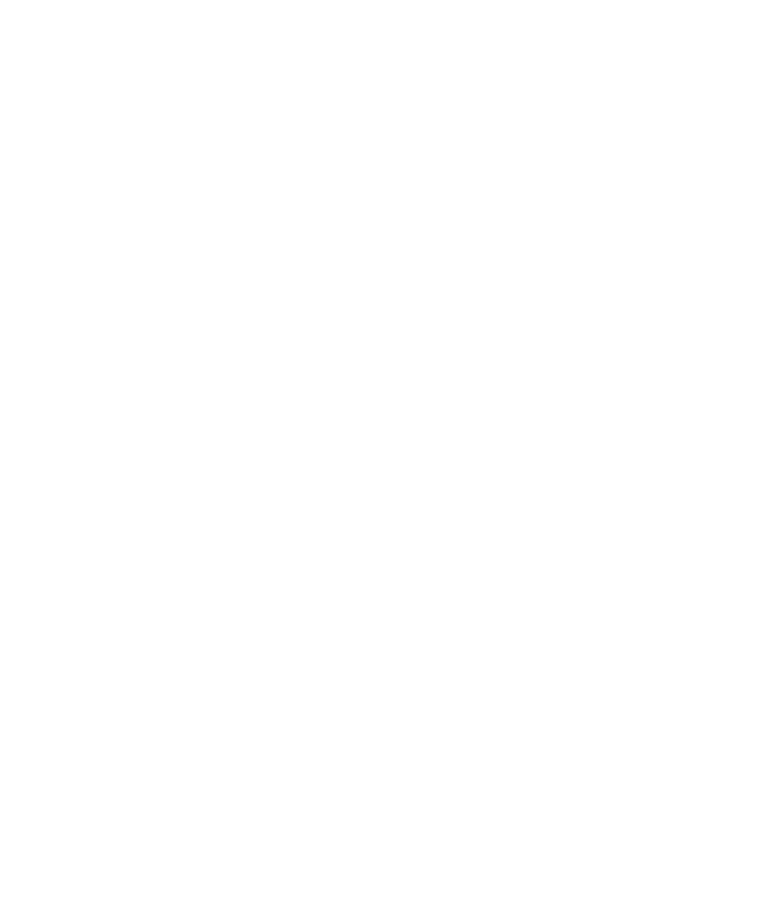 scroll, scrollTop: 0, scrollLeft: 0, axis: both 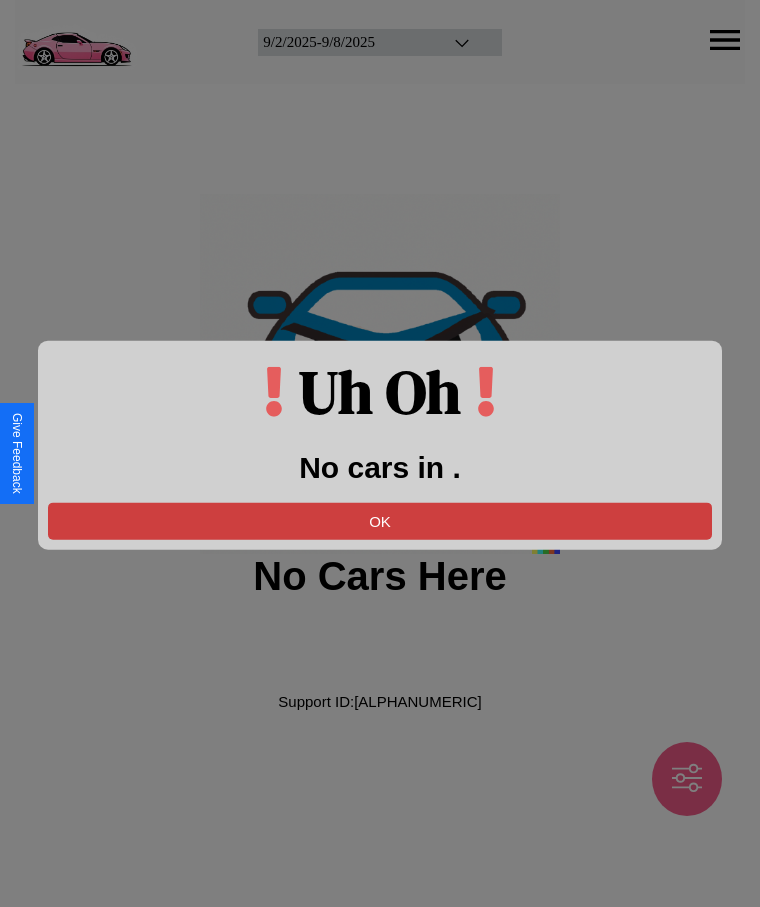 click on "OK" at bounding box center [380, 520] 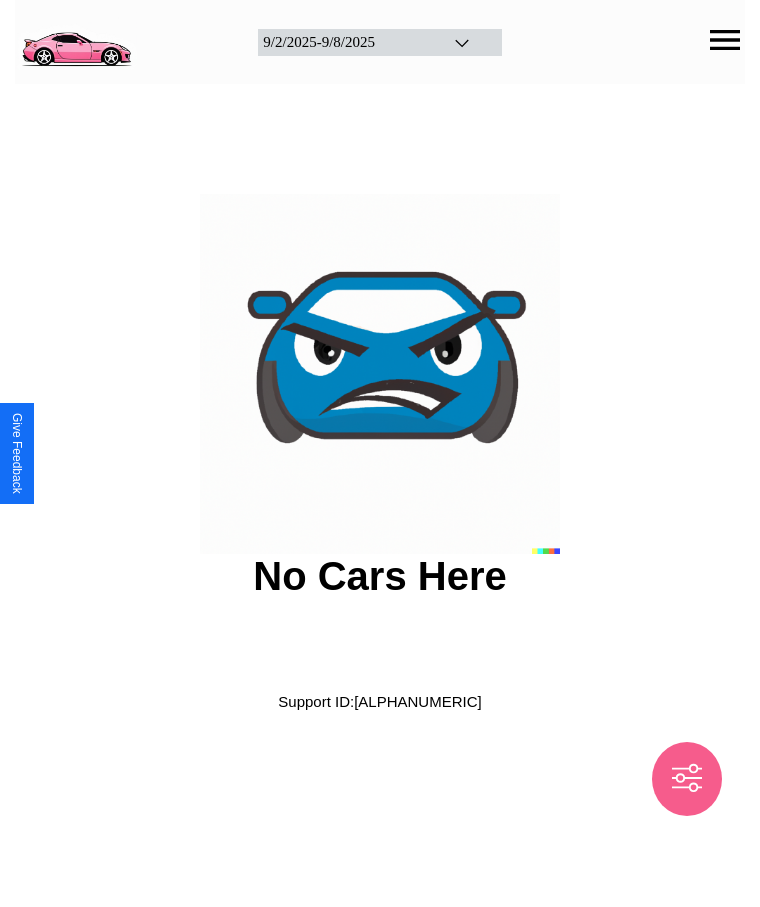 click at bounding box center [76, 40] 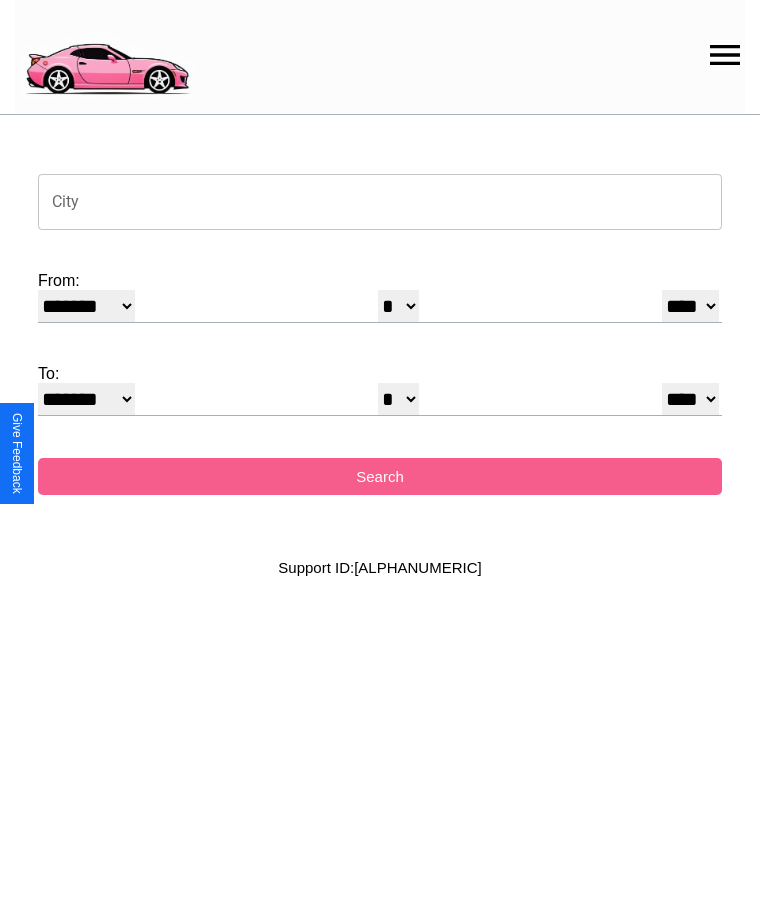 click on "City" at bounding box center [380, 202] 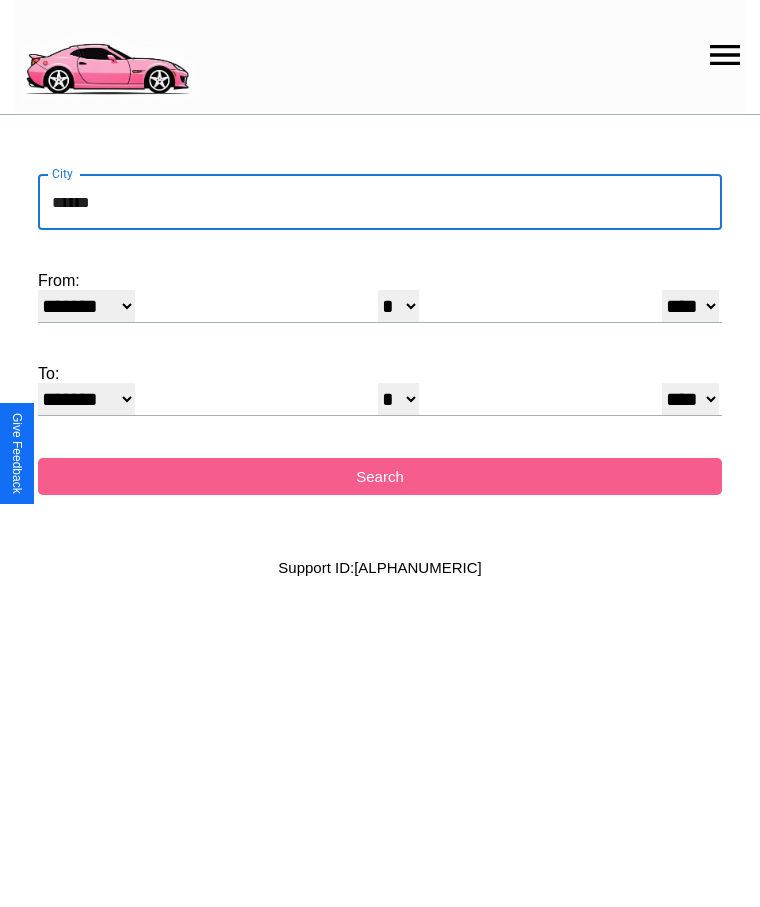 type on "******" 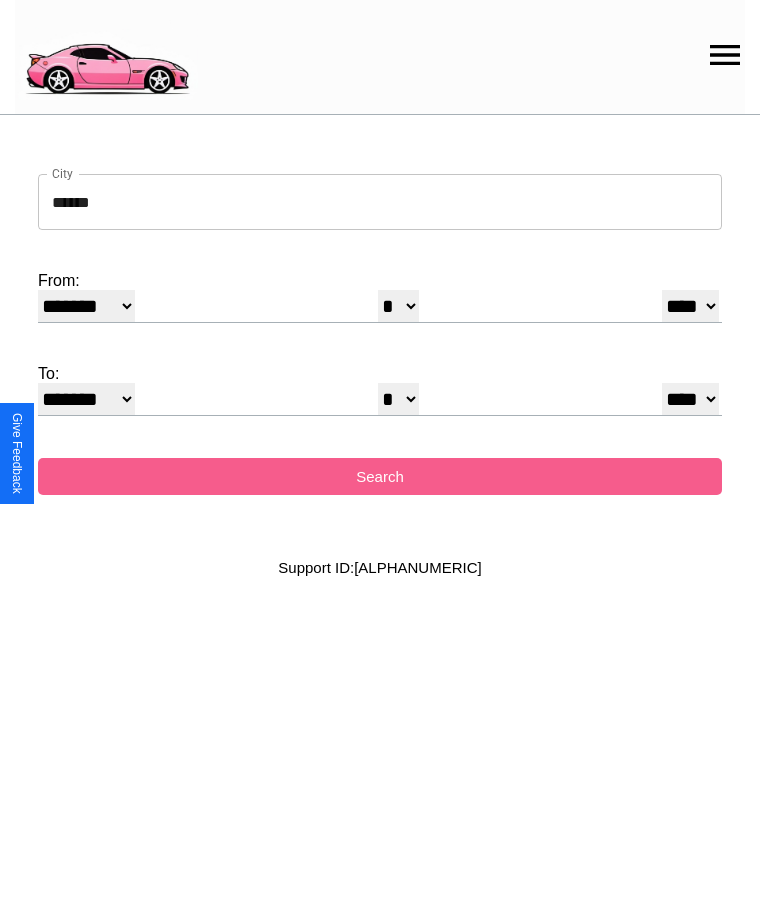 click on "******* ******** ***** ***** *** **** **** ****** ********* ******* ******** ********" at bounding box center [86, 306] 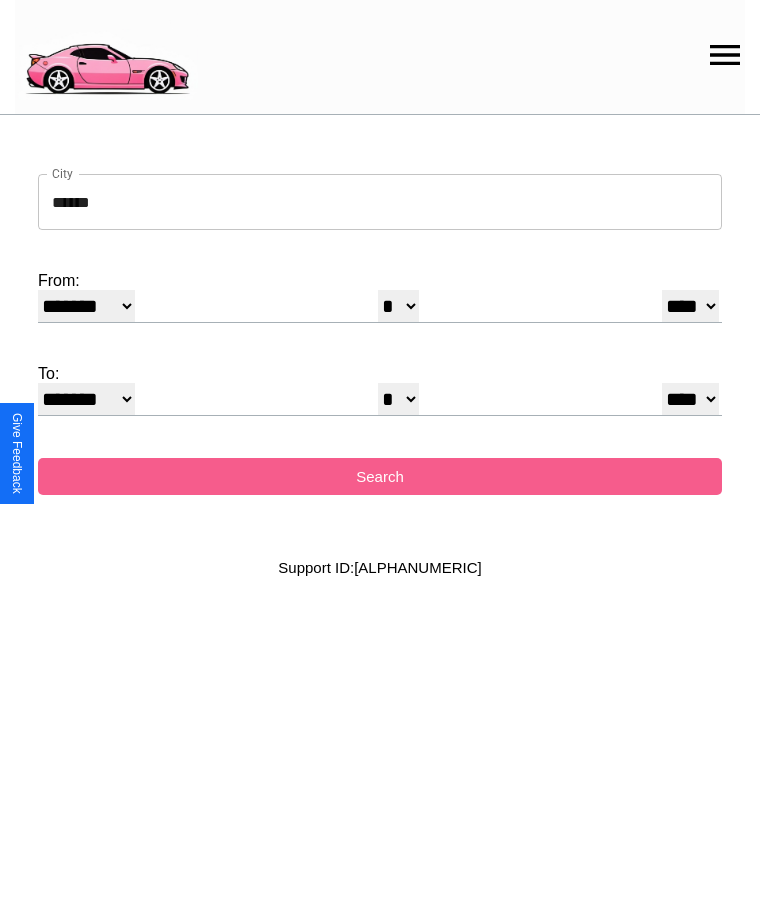 select on "*" 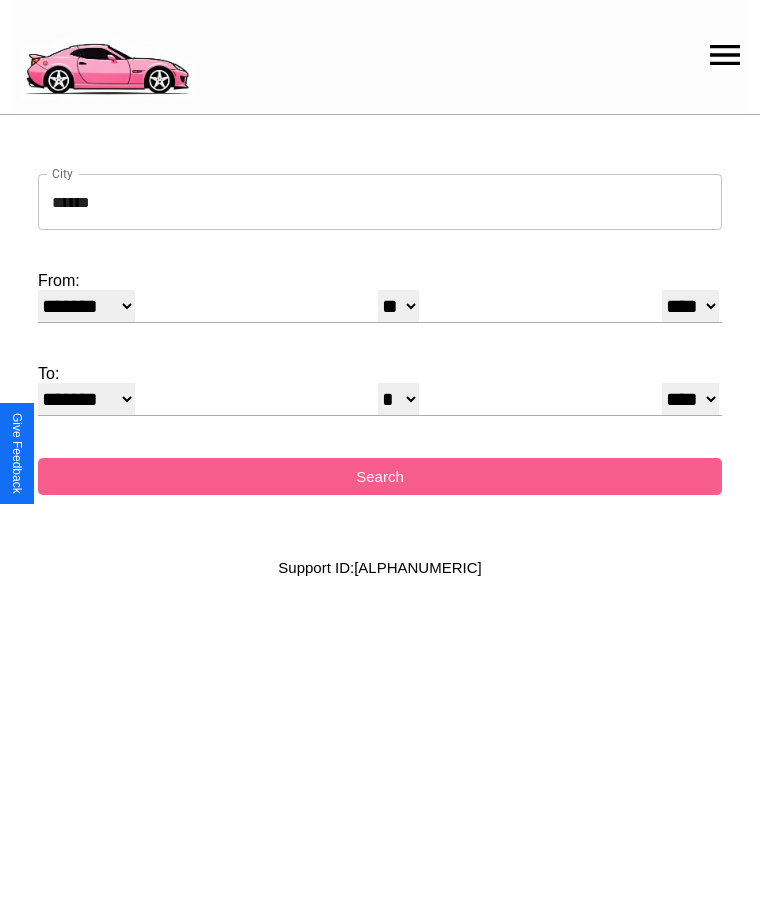 click on "**** **** **** **** **** **** **** **** **** ****" at bounding box center [690, 306] 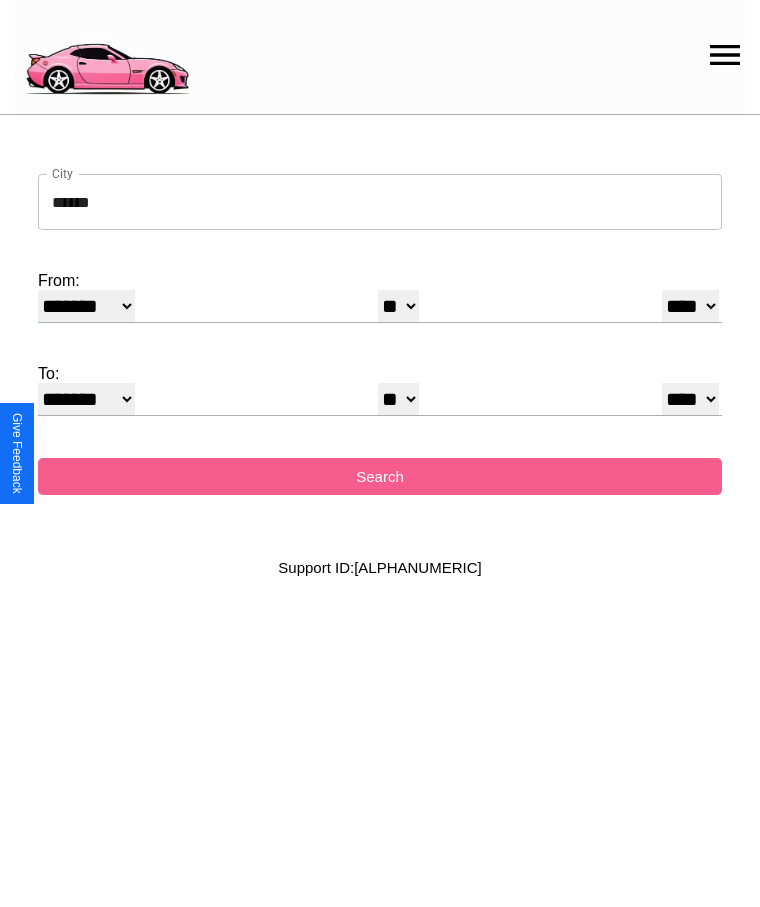 click on "******* ******** ***** ***** *** **** **** ****** ********* ******* ******** ********" at bounding box center [86, 399] 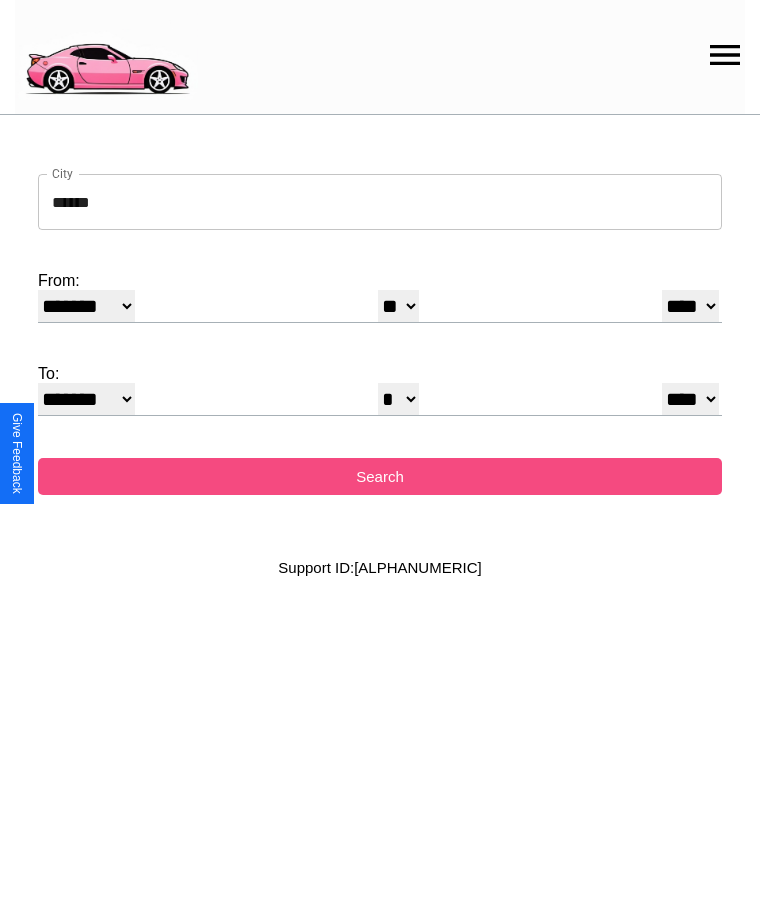 click on "Search" at bounding box center (380, 476) 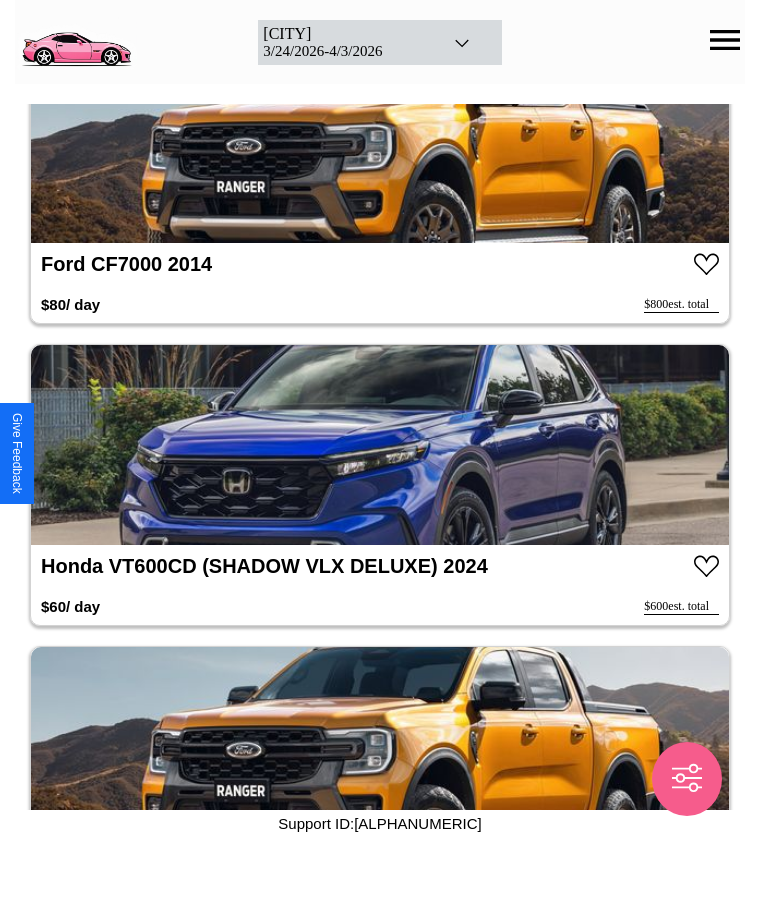 scroll, scrollTop: 35756, scrollLeft: 0, axis: vertical 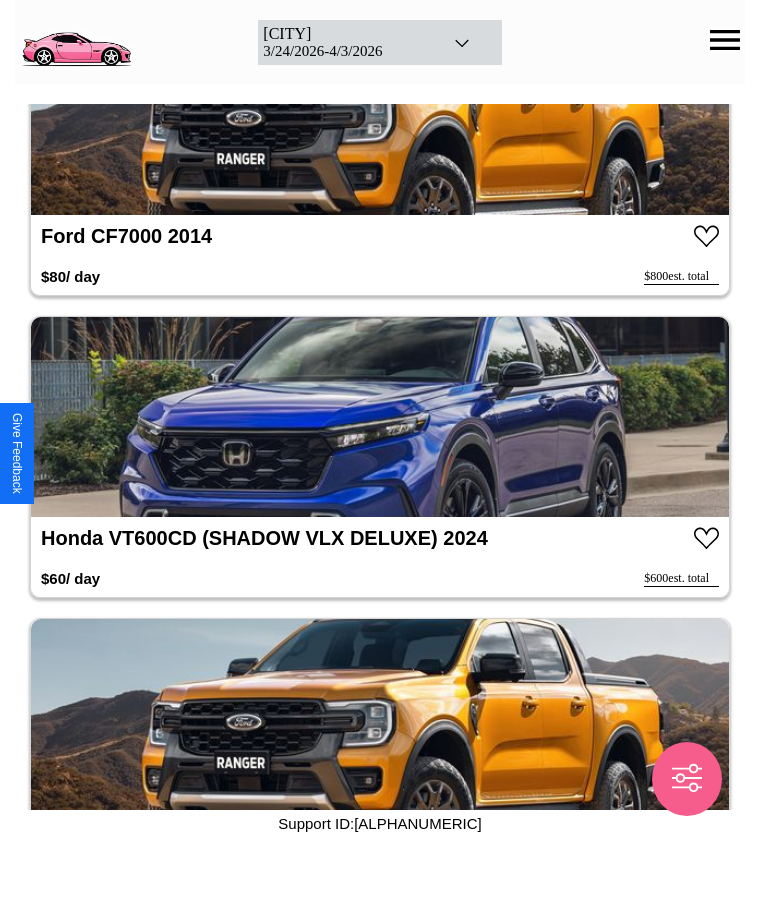 click at bounding box center [380, 417] 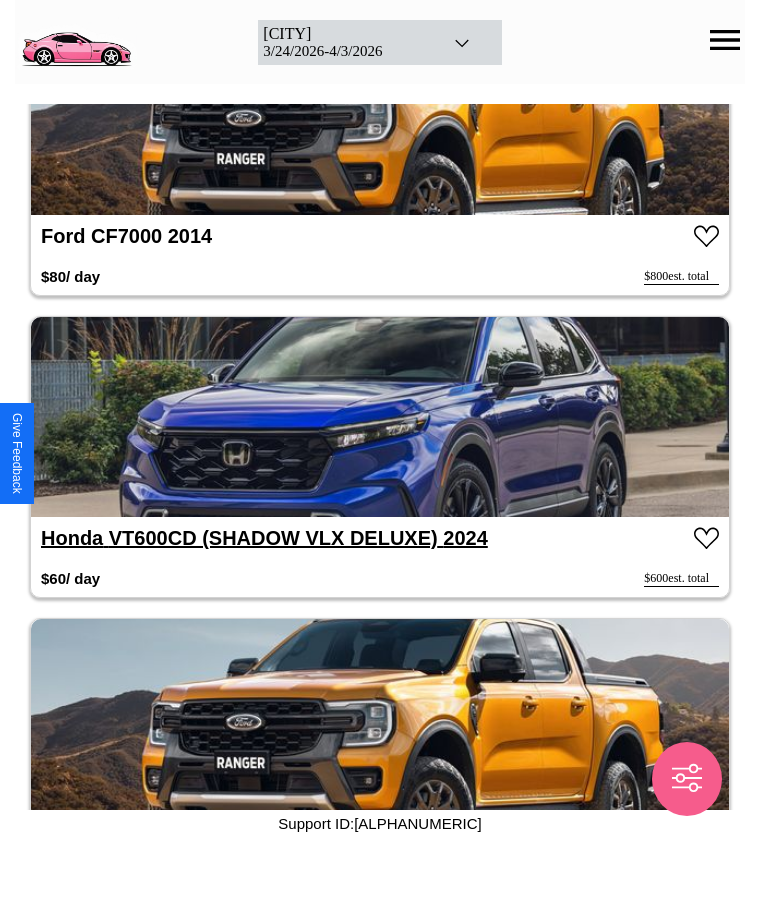 click on "Honda   VT600CD (SHADOW VLX DELUXE)   2024" at bounding box center [264, 538] 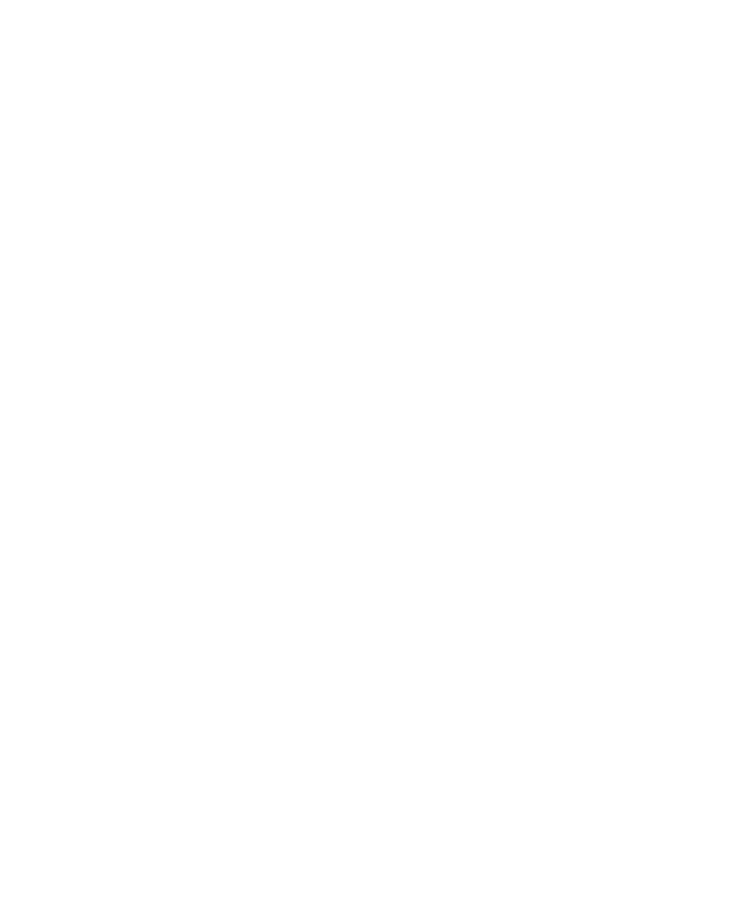 scroll, scrollTop: 0, scrollLeft: 0, axis: both 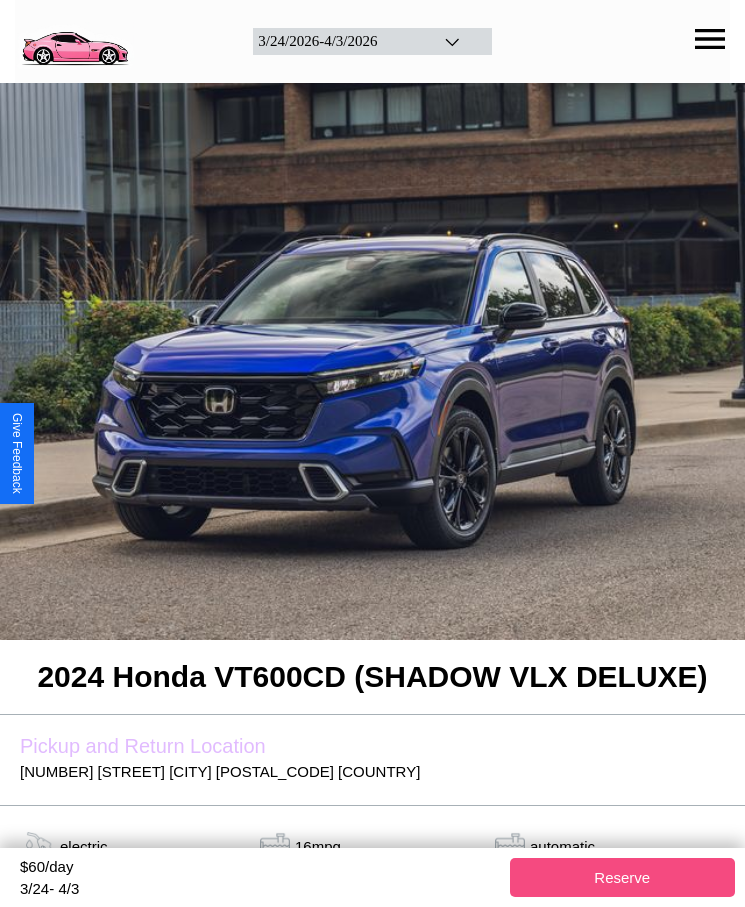 click on "Reserve" at bounding box center [623, 877] 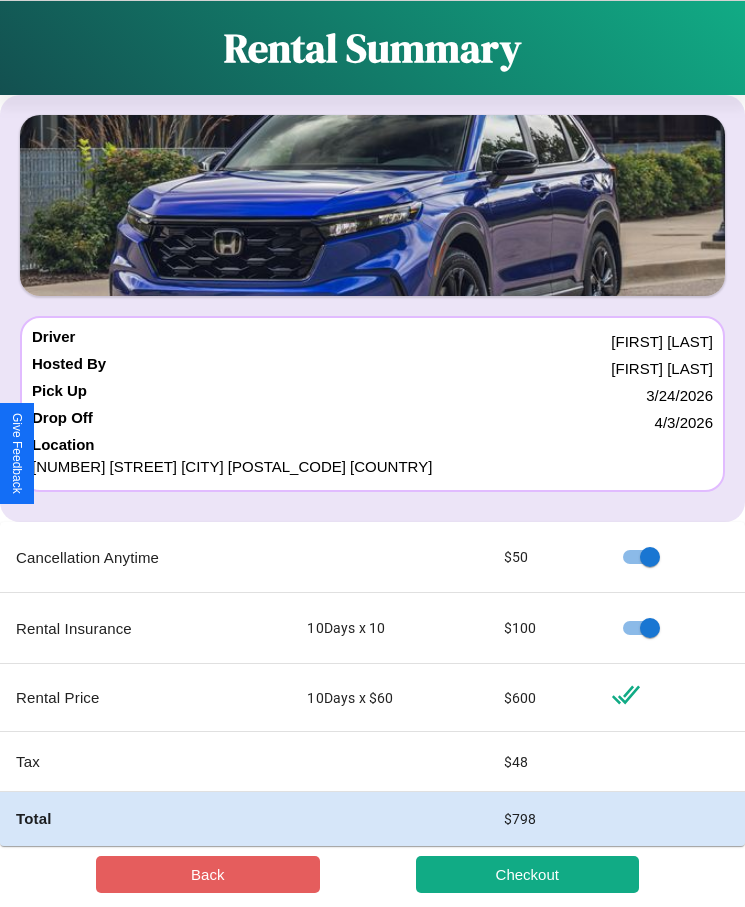 scroll, scrollTop: 23, scrollLeft: 0, axis: vertical 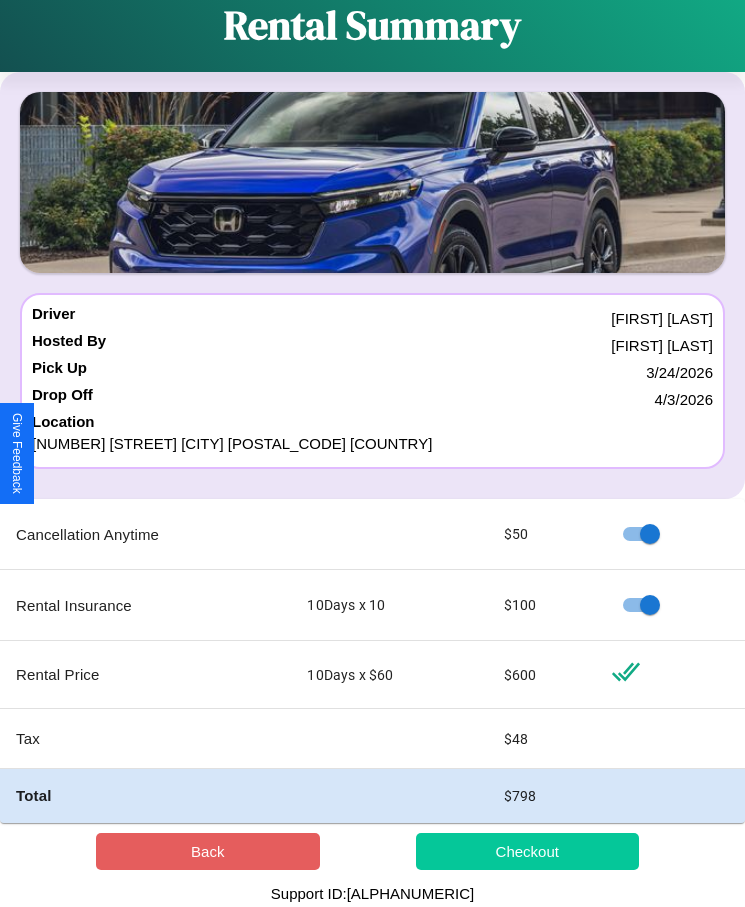 click on "Checkout" at bounding box center [528, 851] 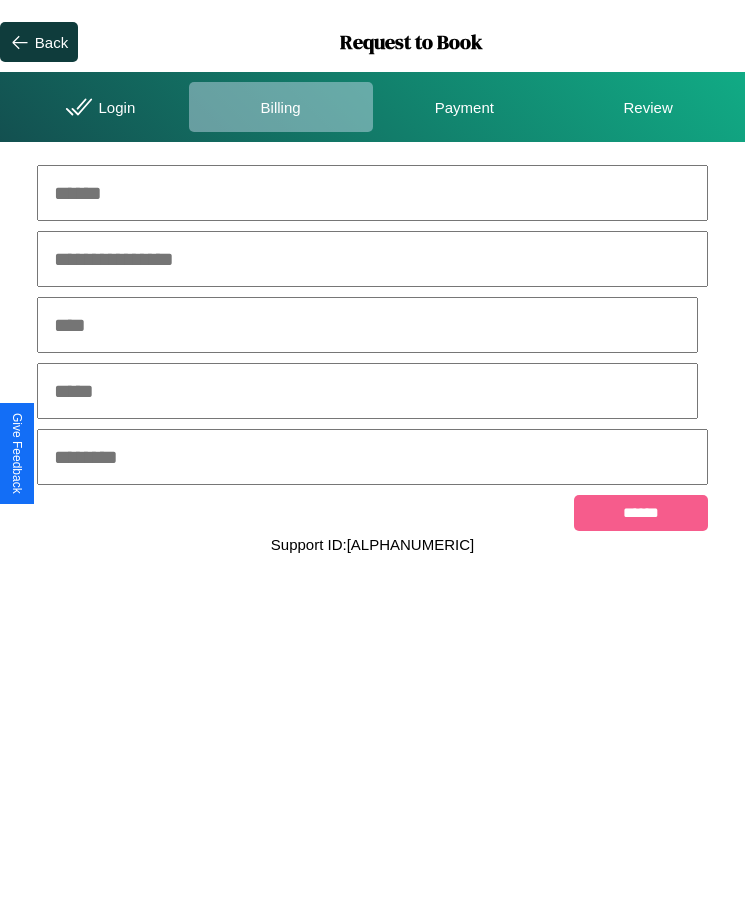 scroll, scrollTop: 0, scrollLeft: 0, axis: both 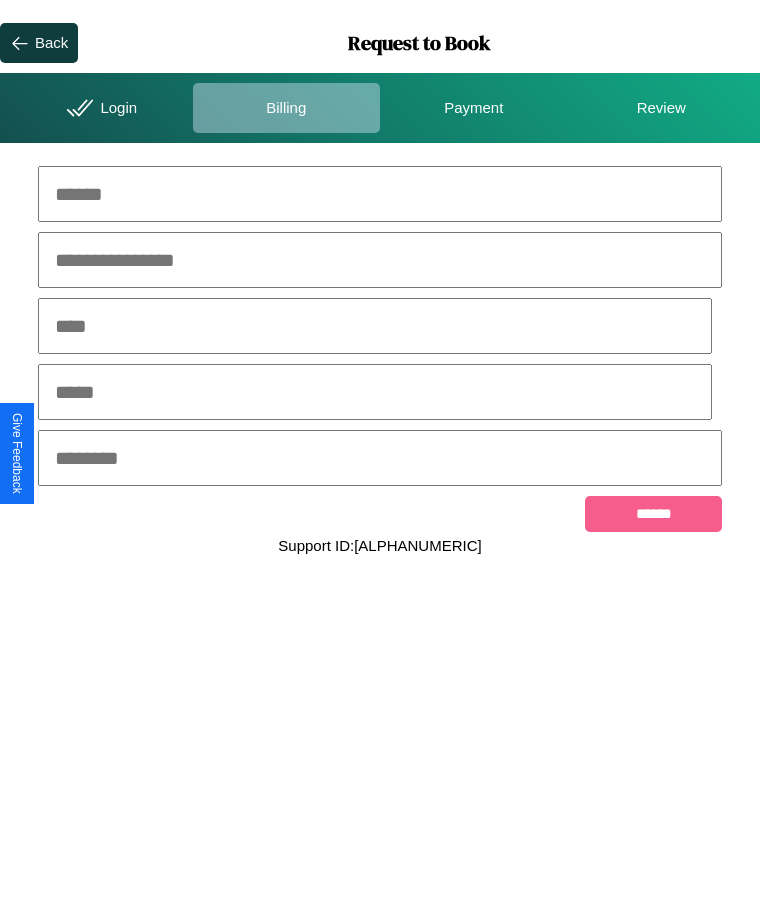 click at bounding box center [380, 194] 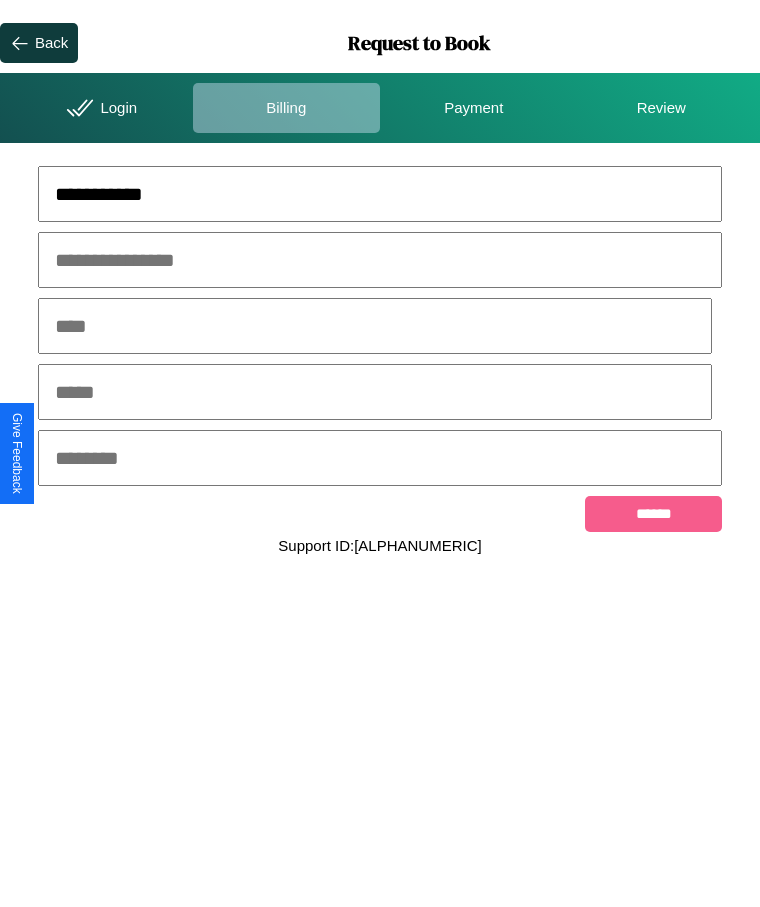 type on "**********" 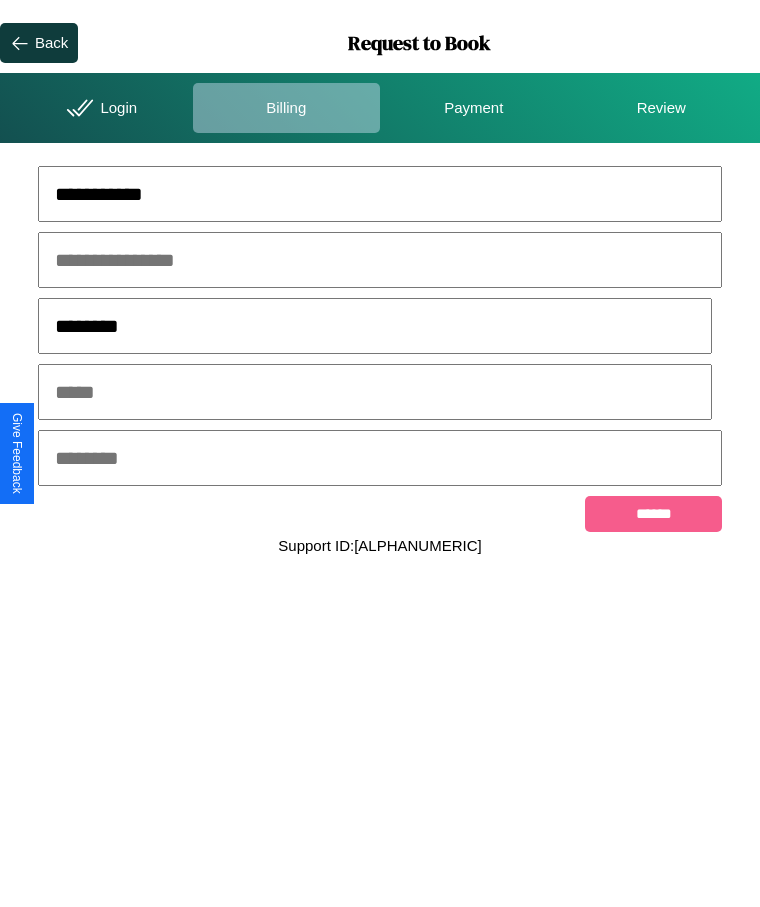 type on "********" 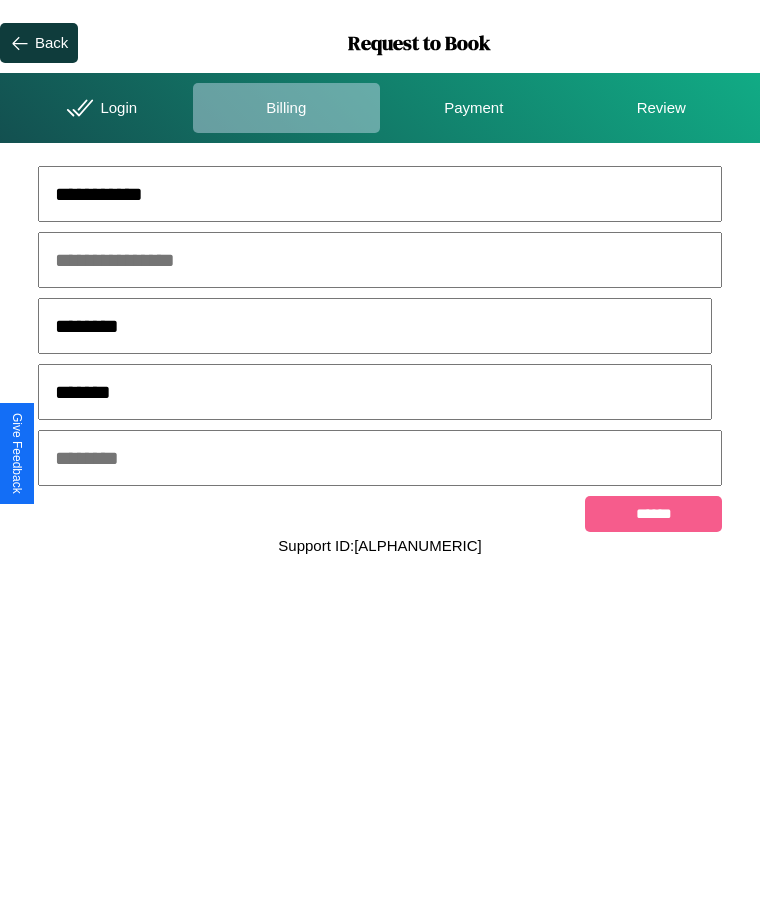 type on "*******" 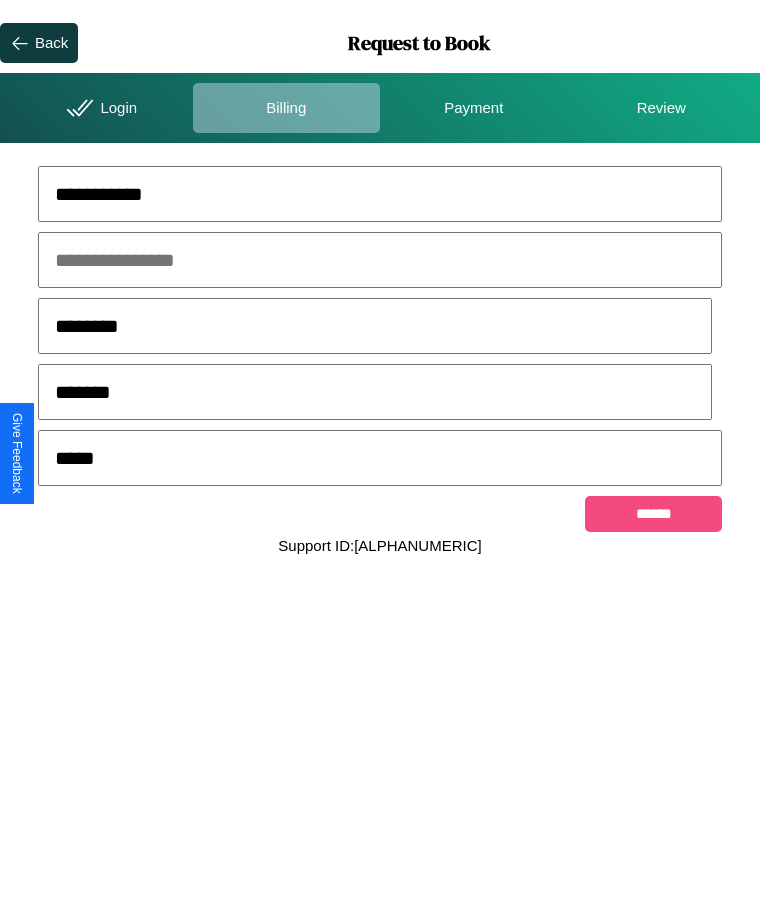 type on "*****" 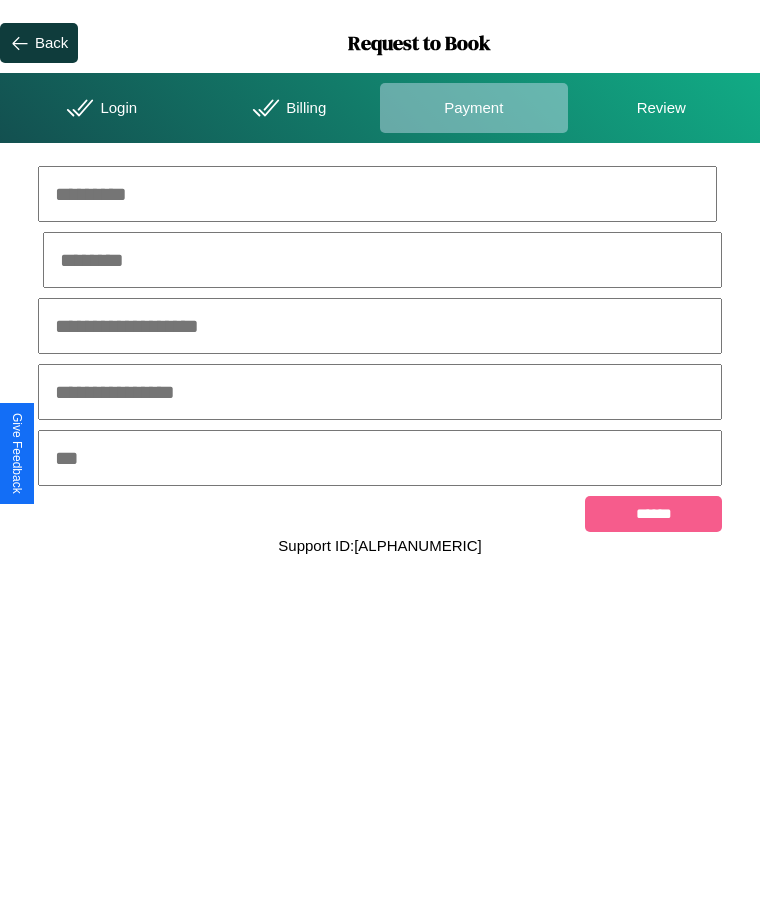 click at bounding box center [377, 194] 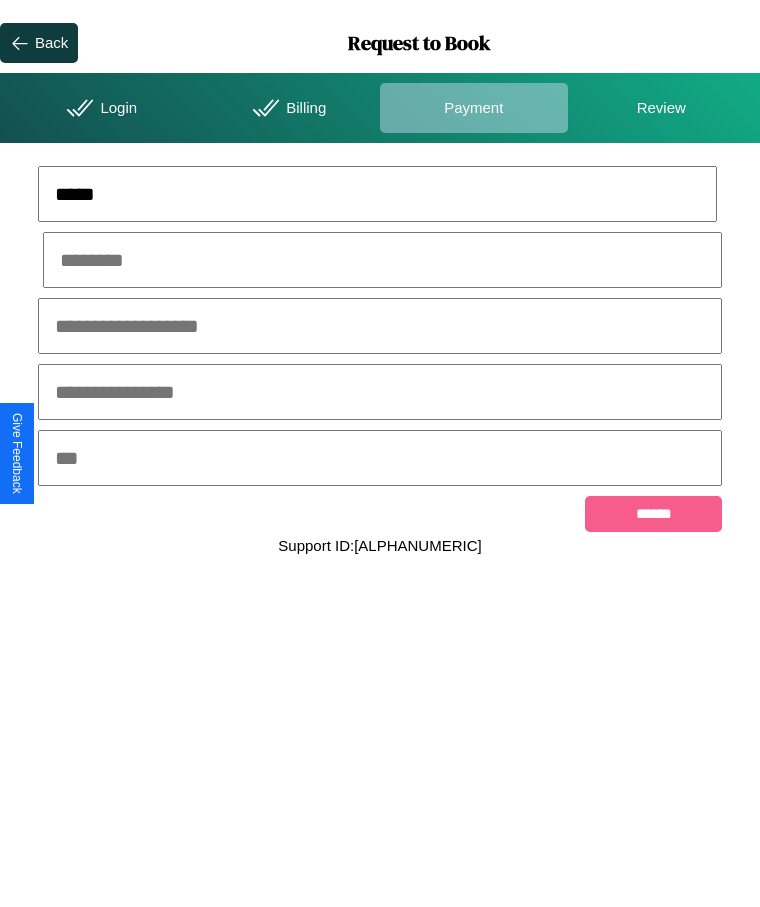 type on "*****" 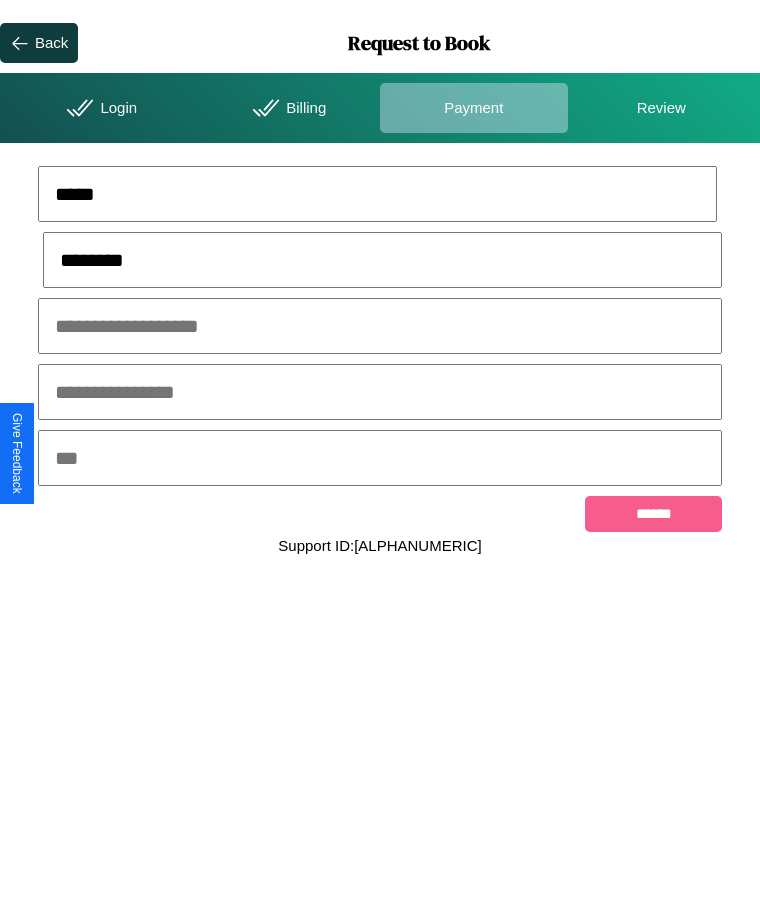 type on "********" 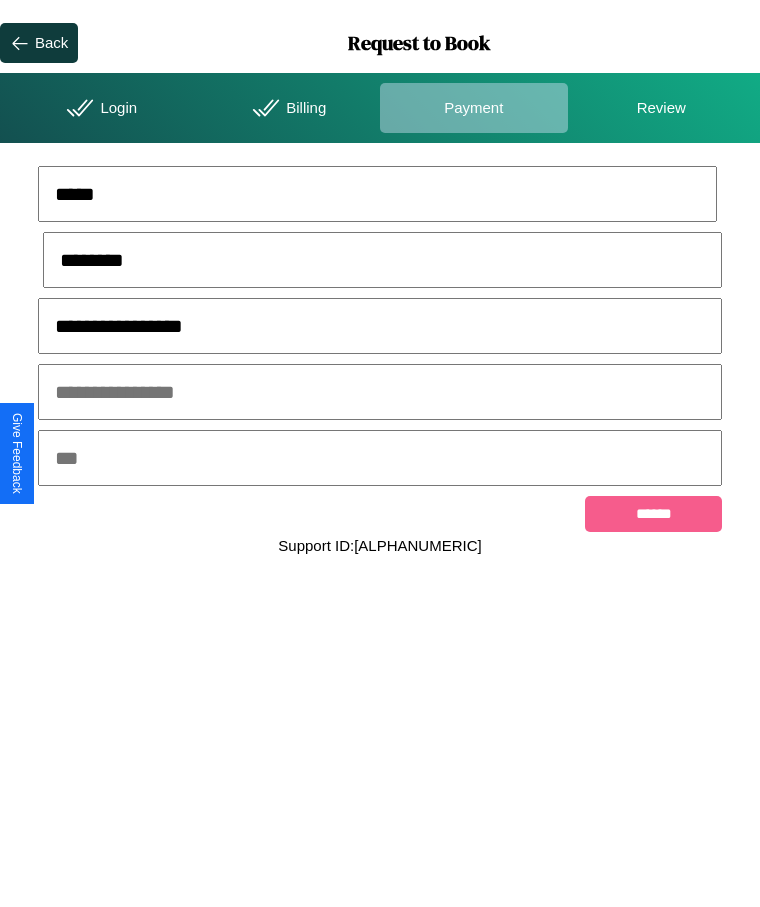 type on "**********" 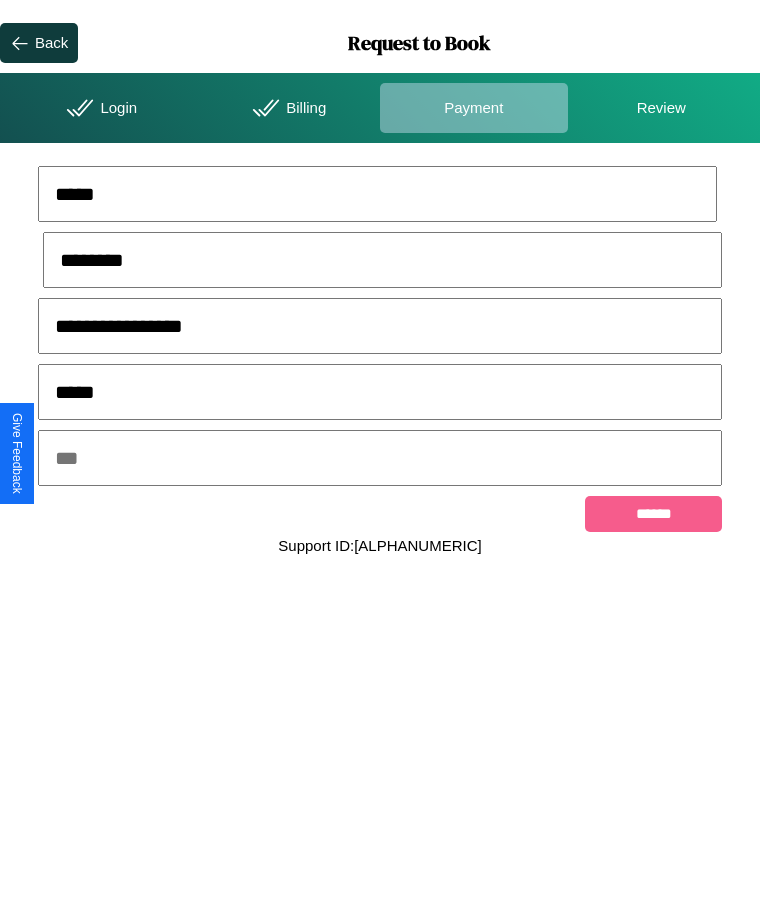 type on "*****" 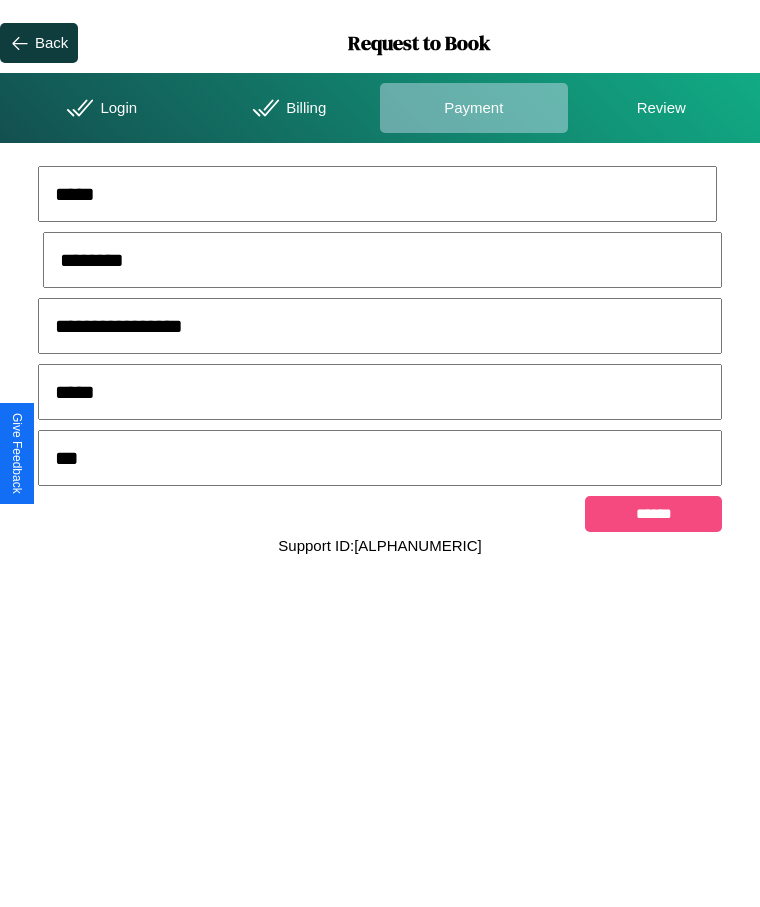 type on "***" 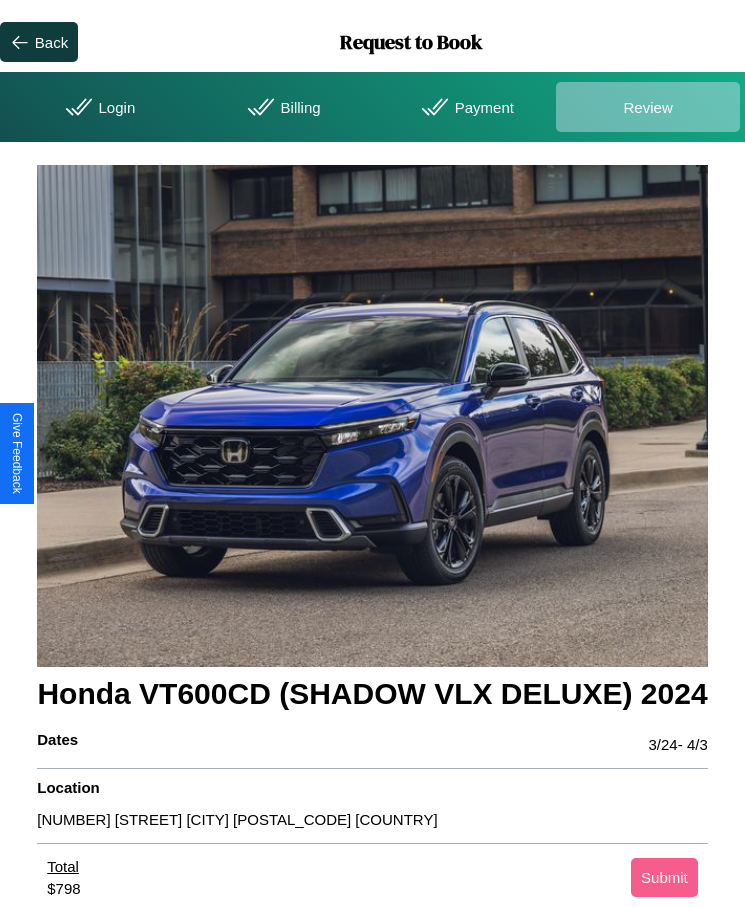scroll, scrollTop: 2, scrollLeft: 0, axis: vertical 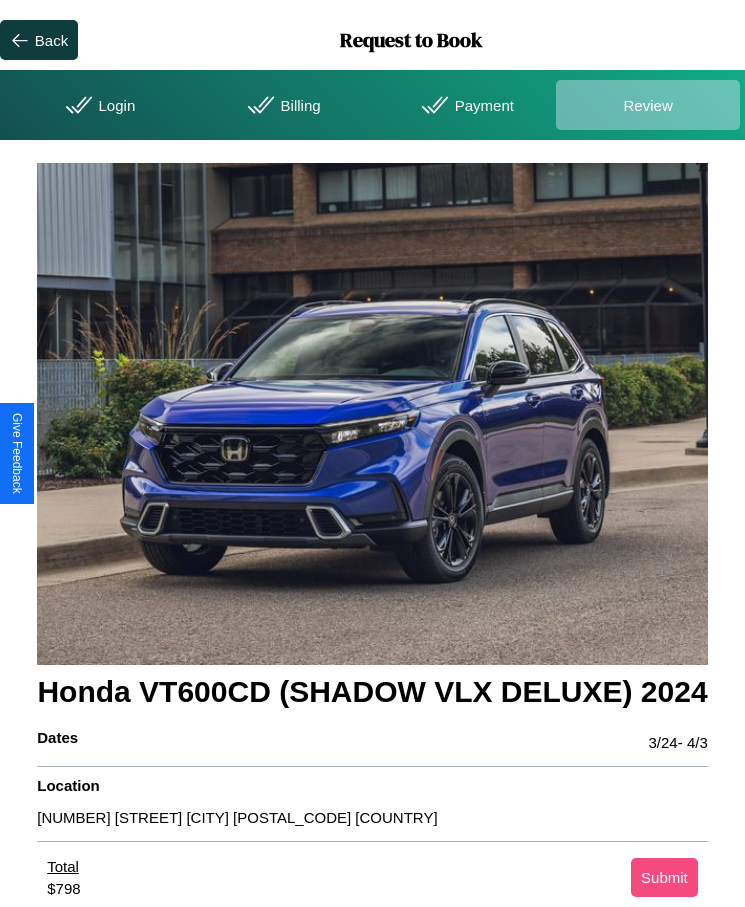 click on "Submit" at bounding box center [664, 877] 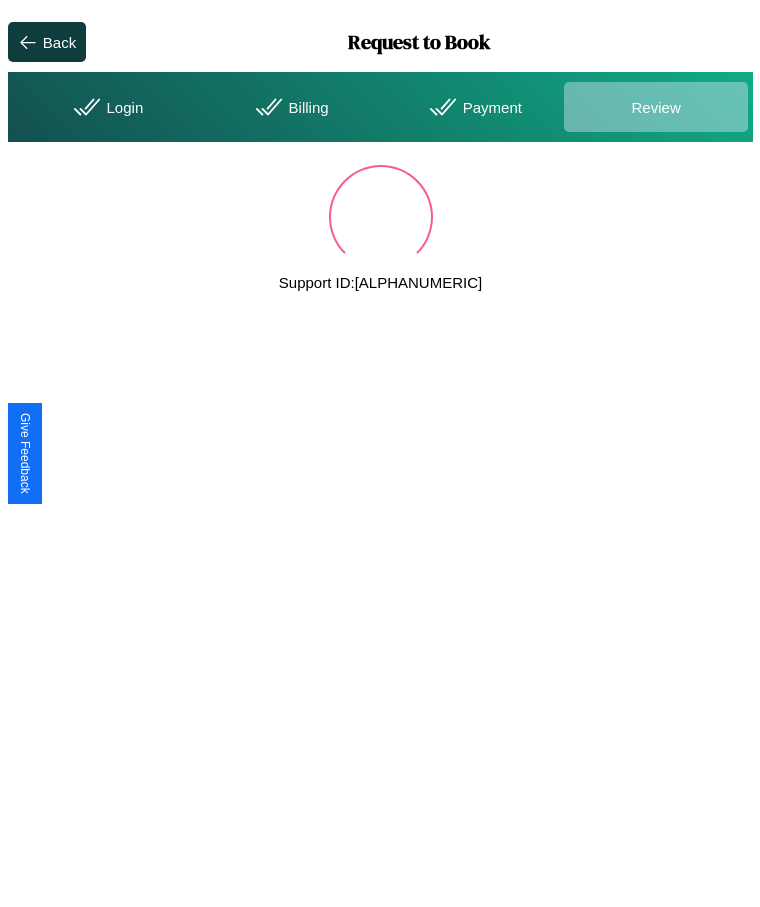 scroll, scrollTop: 0, scrollLeft: 0, axis: both 